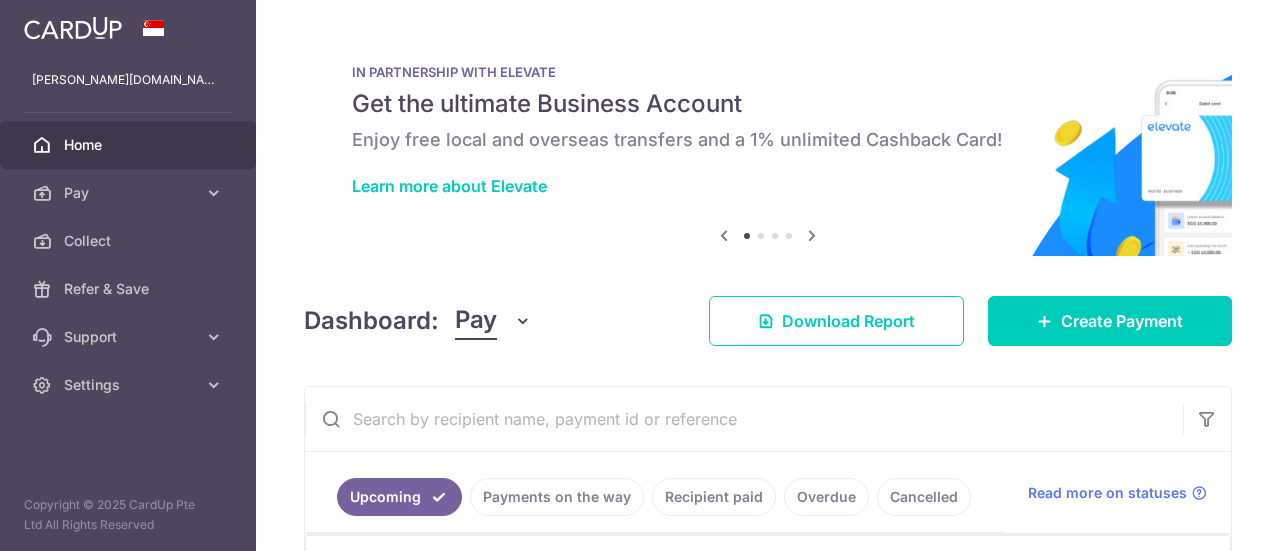 scroll, scrollTop: 0, scrollLeft: 0, axis: both 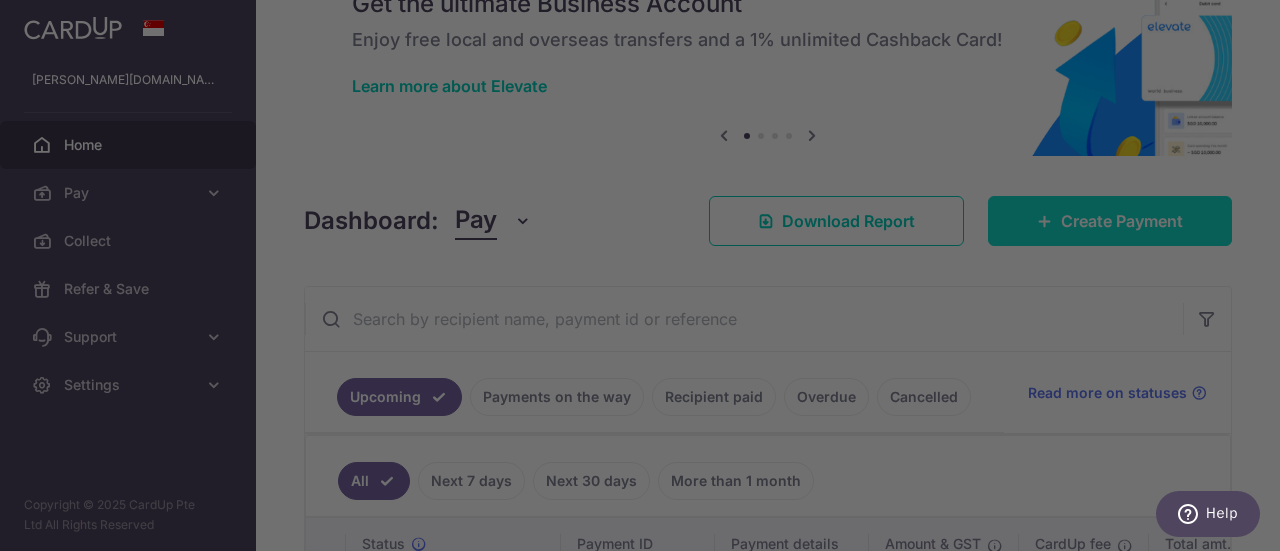 click on "william.luo.transcend.aero@gmail.com
Home
Pay
Payments
Recipients
Invoices
Cards
Collect
Refer & Save
Support
FAQ
Contact Us
Settings
Account
Logout
Copyright © 2025 CardUp Pte Ltd All Rights Reserved
×" at bounding box center [640, 275] 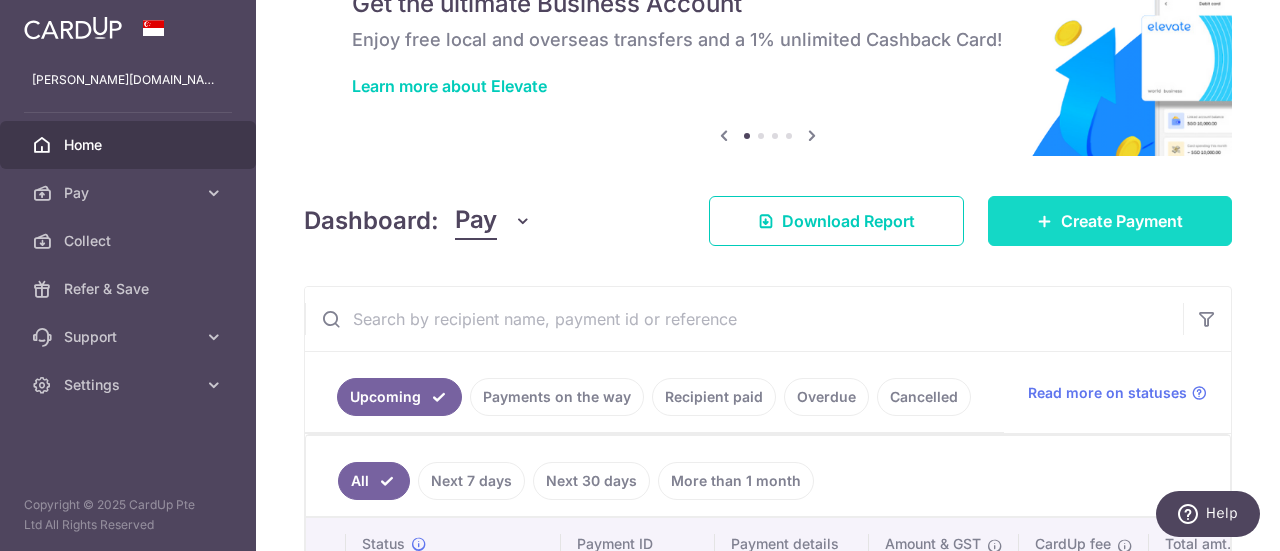 click on "Create Payment" at bounding box center [1122, 221] 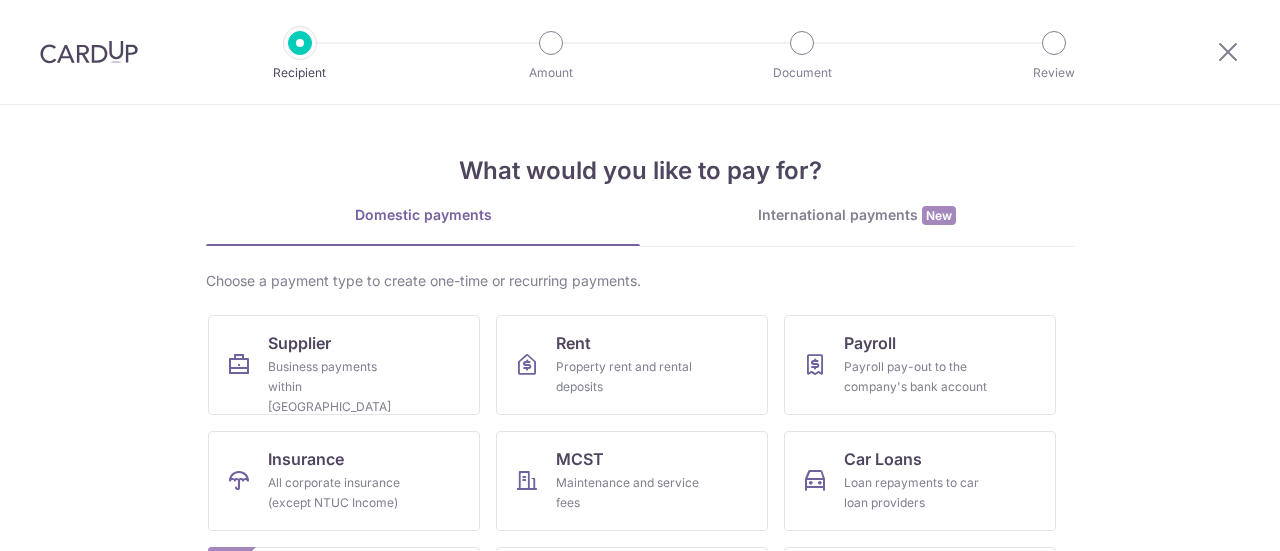 scroll, scrollTop: 0, scrollLeft: 0, axis: both 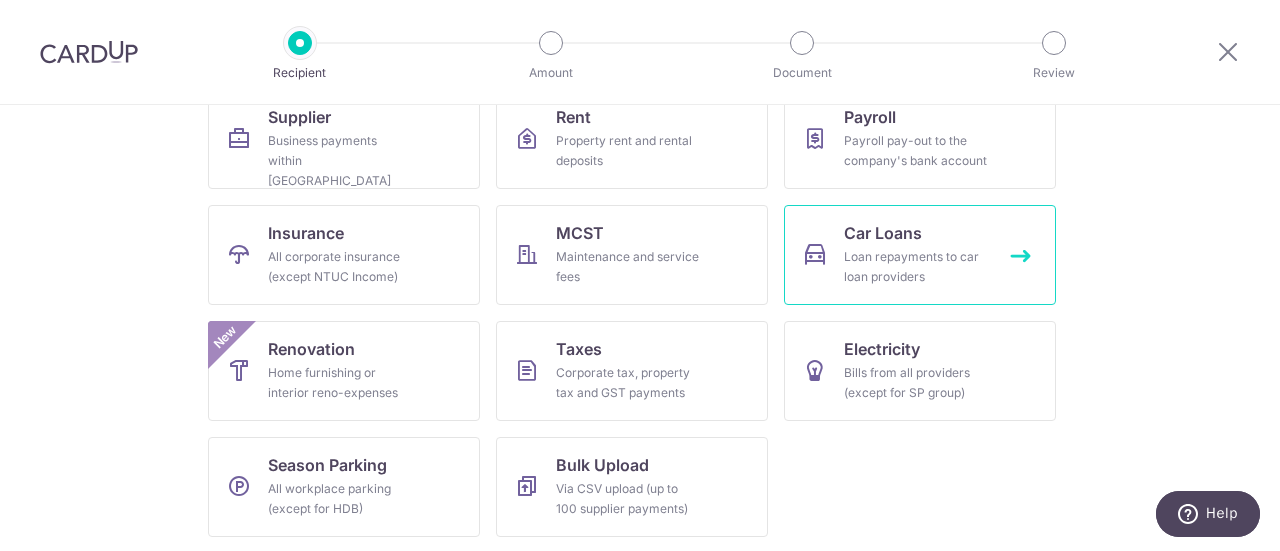 click on "Loan repayments to car loan providers" at bounding box center (916, 267) 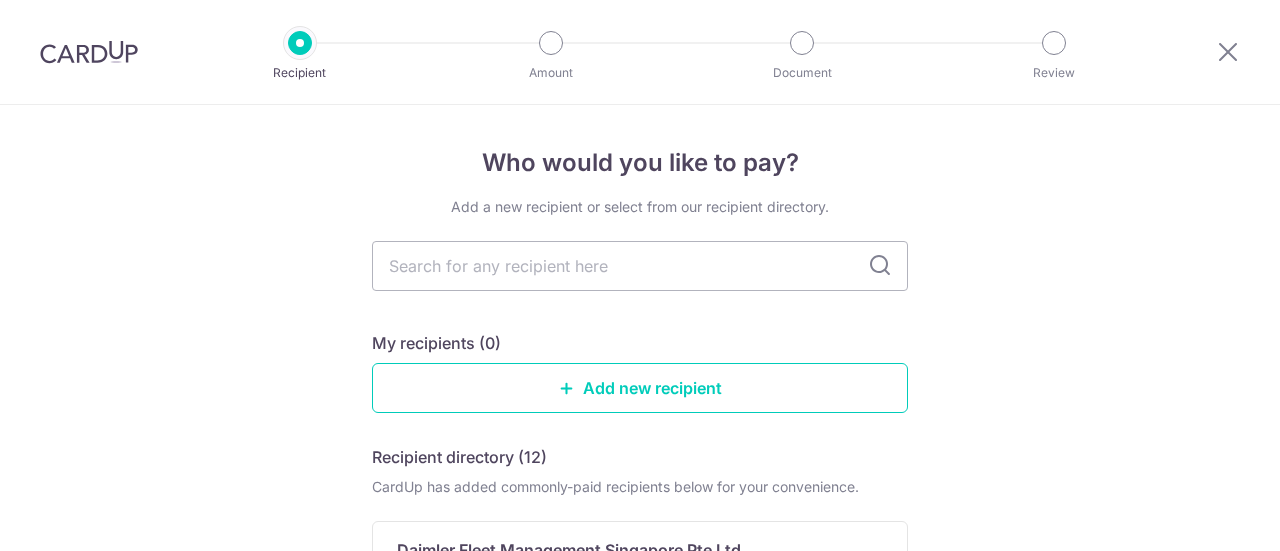 scroll, scrollTop: 0, scrollLeft: 0, axis: both 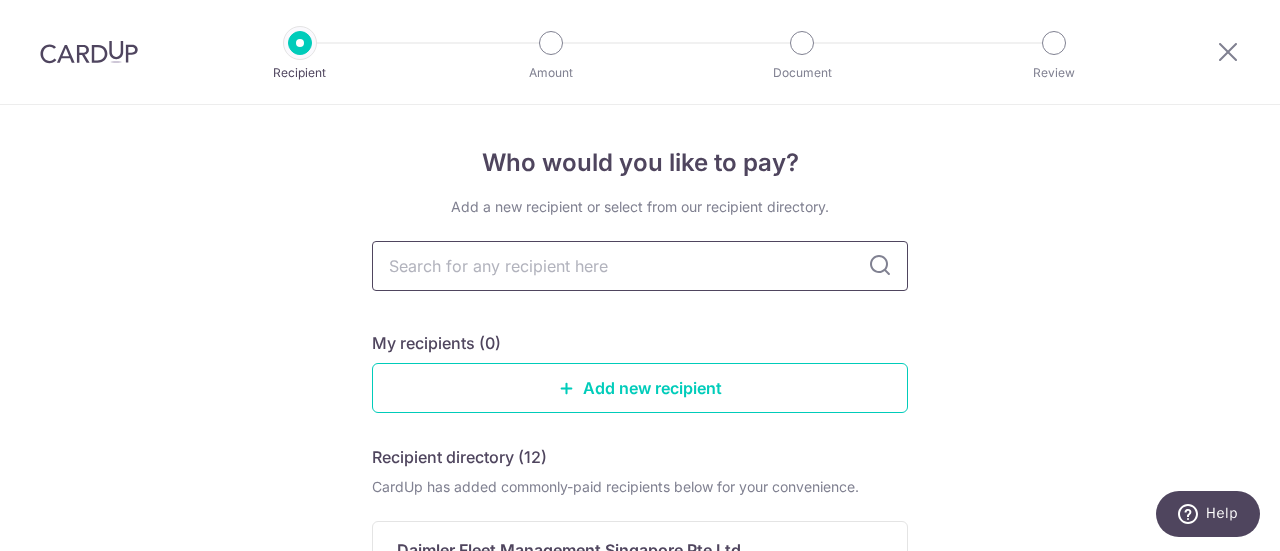 drag, startPoint x: 0, startPoint y: 0, endPoint x: 470, endPoint y: 263, distance: 538.58057 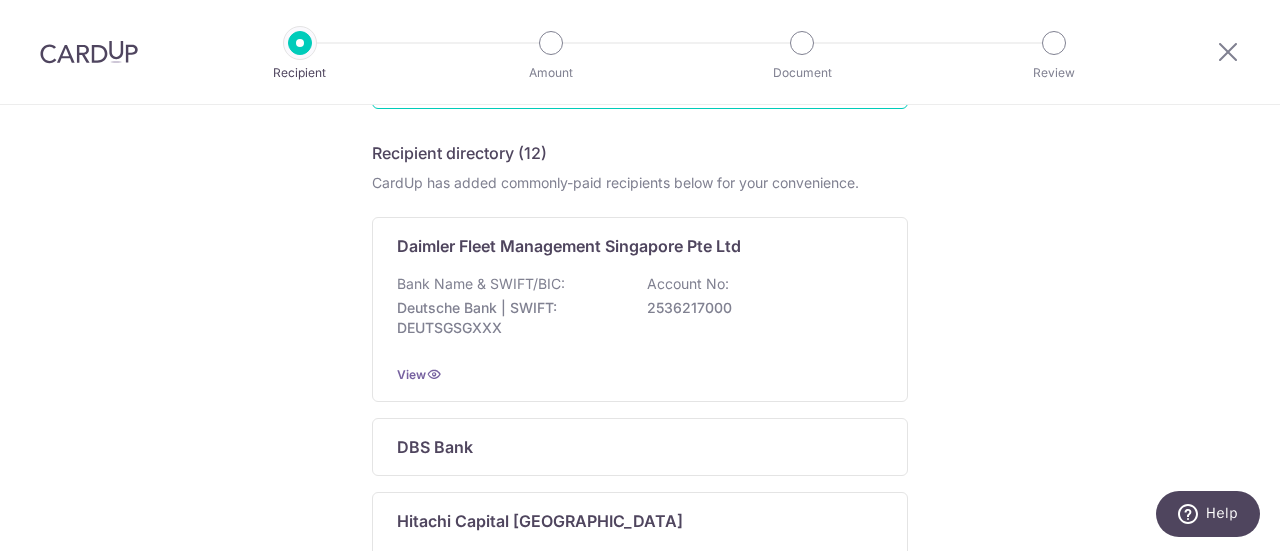 scroll, scrollTop: 400, scrollLeft: 0, axis: vertical 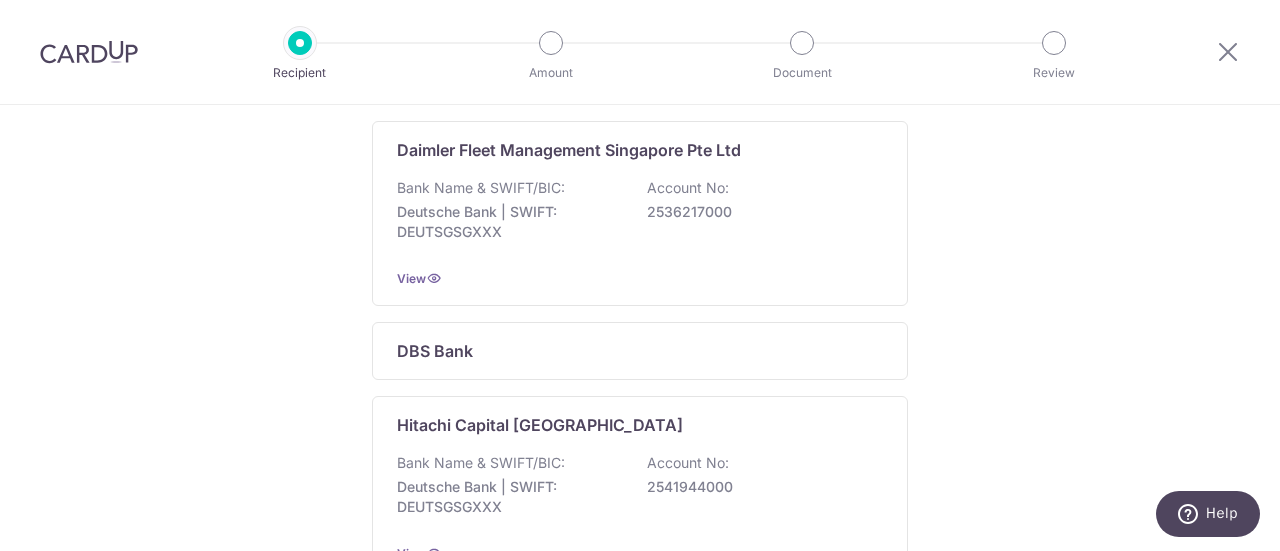 click on "Who would you like to pay?
Add a new recipient or select from our recipient directory.
My recipients (0)
Add new recipient
Recipient directory (12)
CardUp has added commonly-paid recipients below for your convenience.
Daimler Fleet Management Singapore Pte Ltd
Bank Name & SWIFT/BIC:
Deutsche Bank | SWIFT: DEUTSGSGXXX
Account No:
2536217000
View
DBS Bank
Hitachi Capital [GEOGRAPHIC_DATA]" at bounding box center [640, 690] 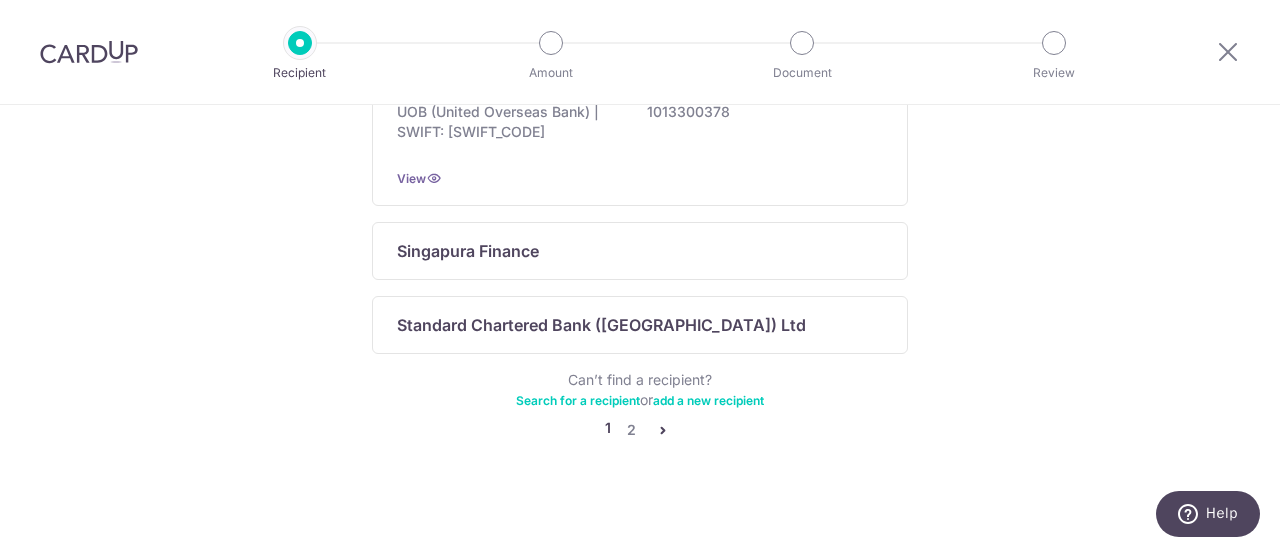 scroll, scrollTop: 1525, scrollLeft: 0, axis: vertical 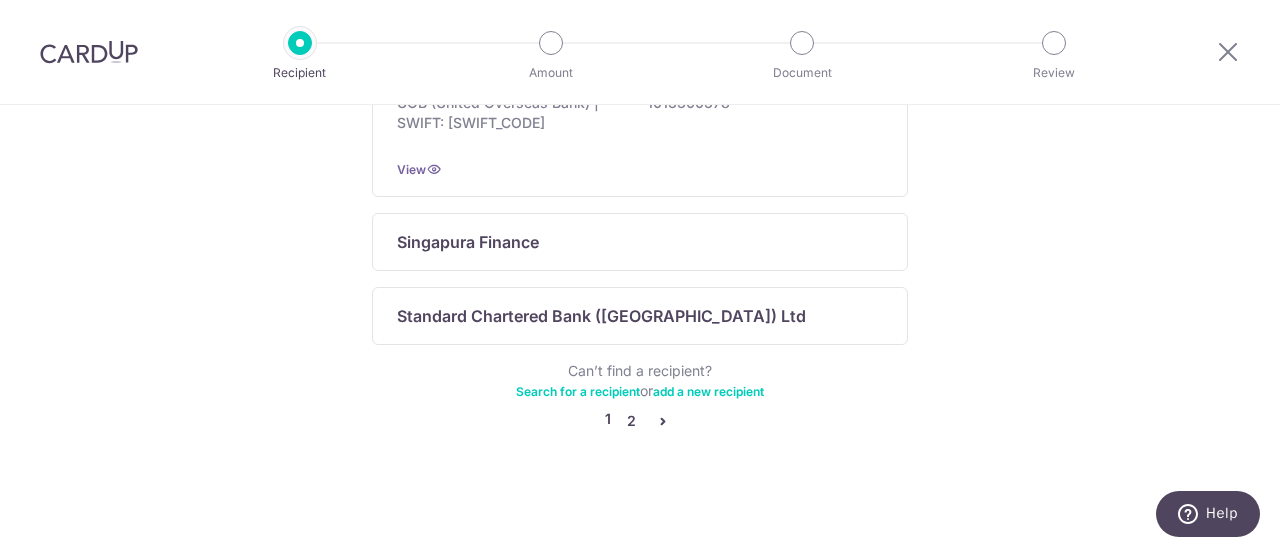 click on "2" at bounding box center (631, 421) 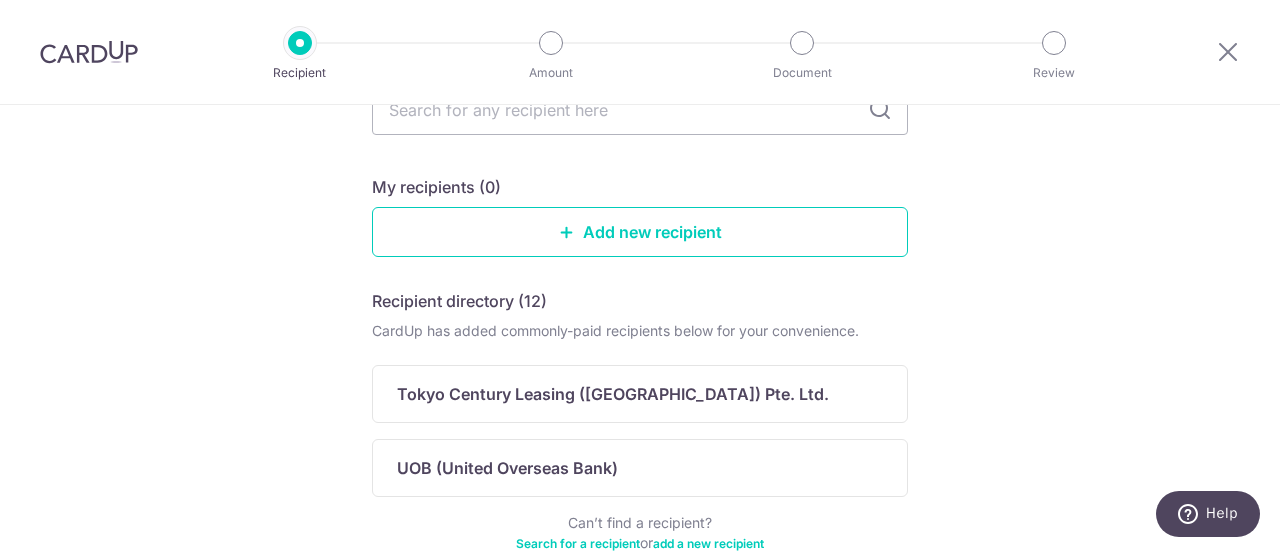 scroll, scrollTop: 300, scrollLeft: 0, axis: vertical 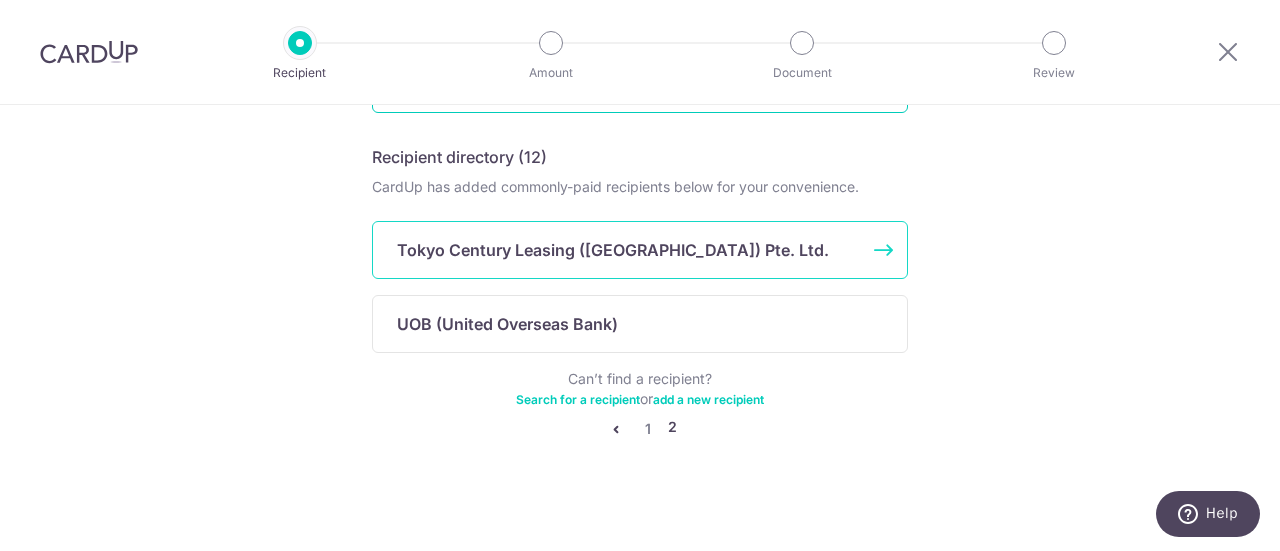 click on "Tokyo Century Leasing ([GEOGRAPHIC_DATA]) Pte. Ltd." at bounding box center [613, 250] 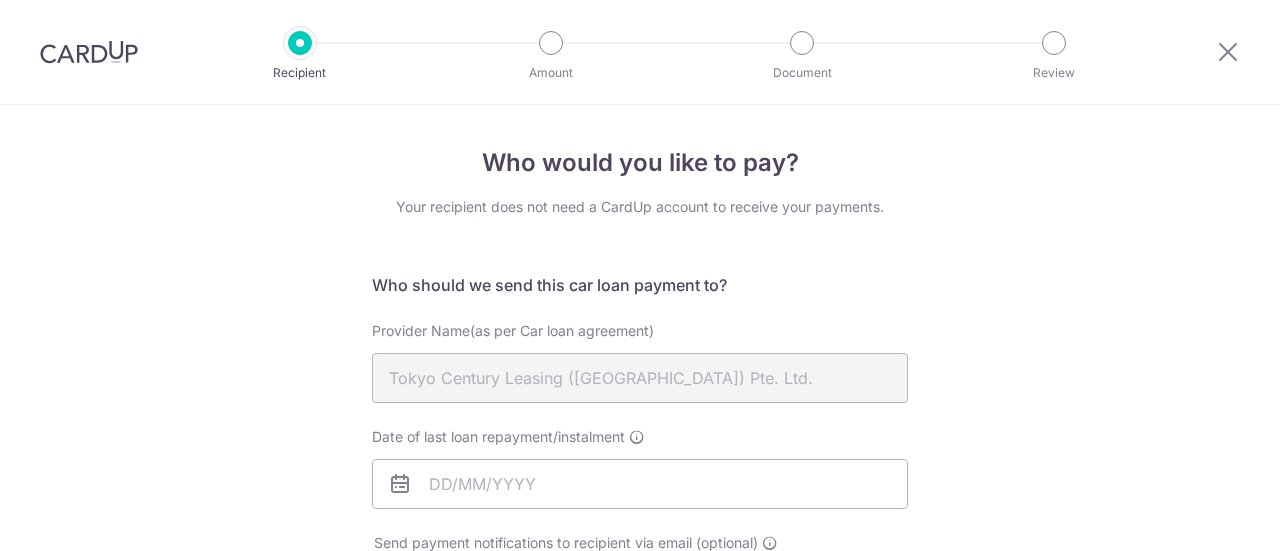 scroll, scrollTop: 0, scrollLeft: 0, axis: both 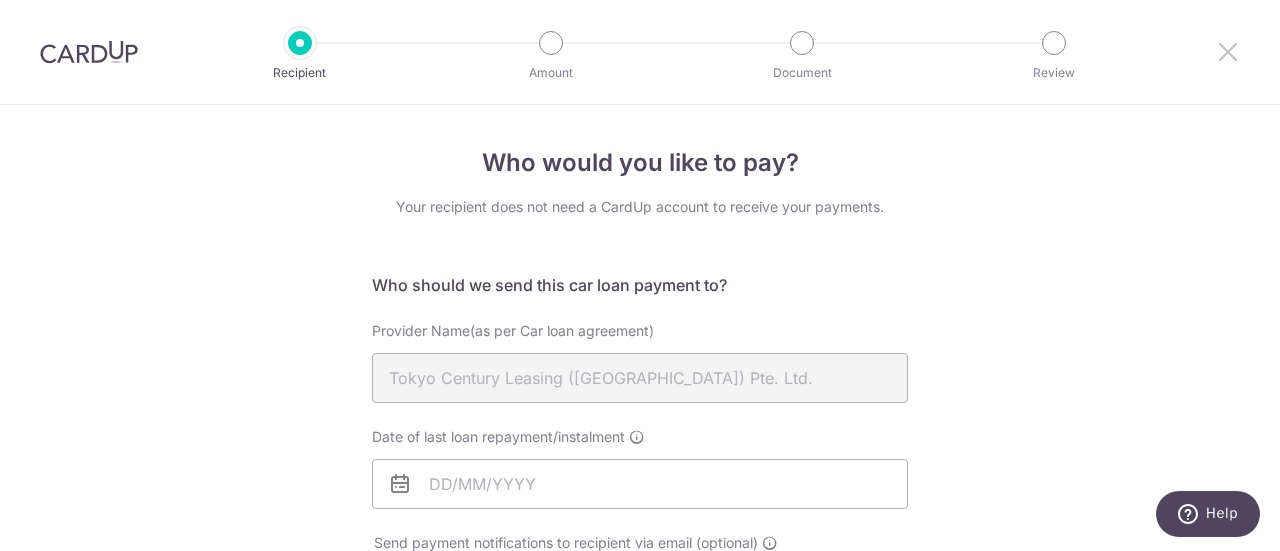 click at bounding box center (1228, 51) 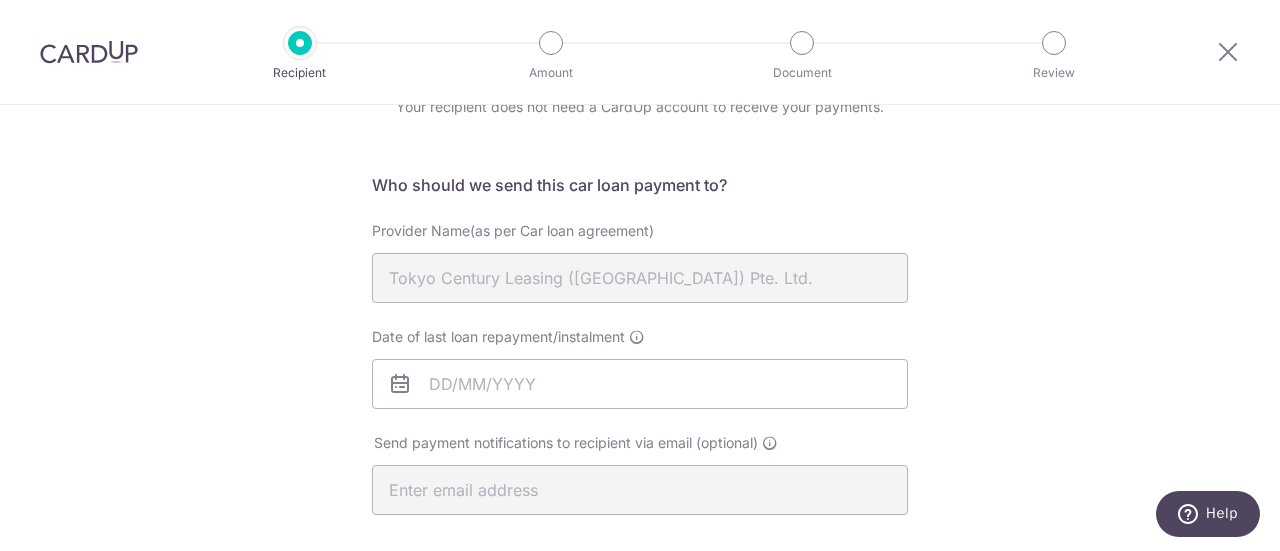 scroll, scrollTop: 0, scrollLeft: 0, axis: both 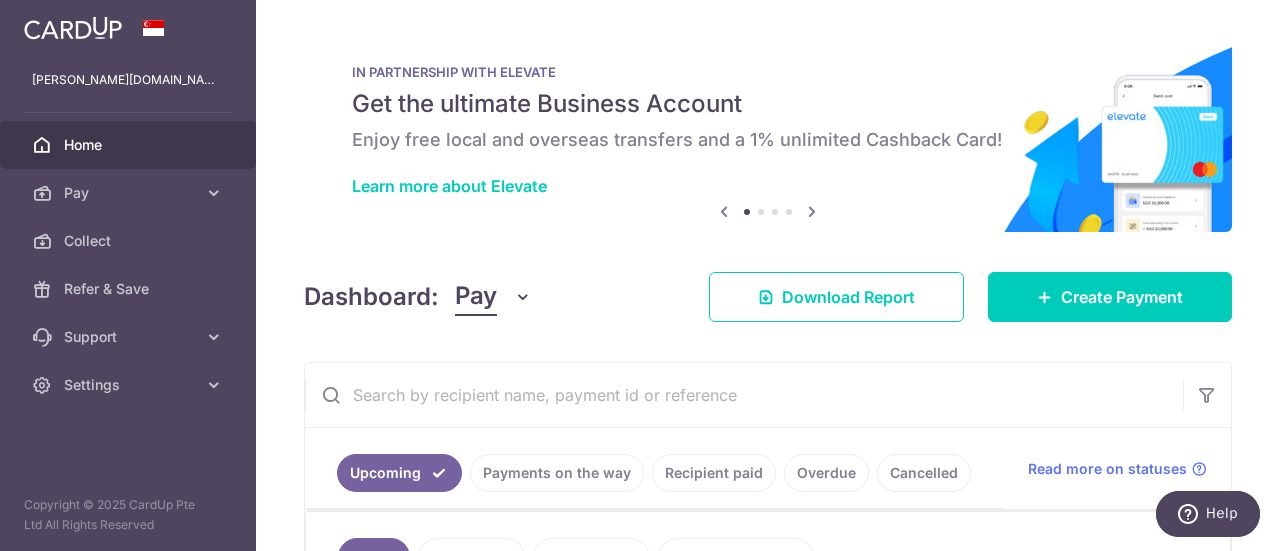 click on "Home" at bounding box center (130, 145) 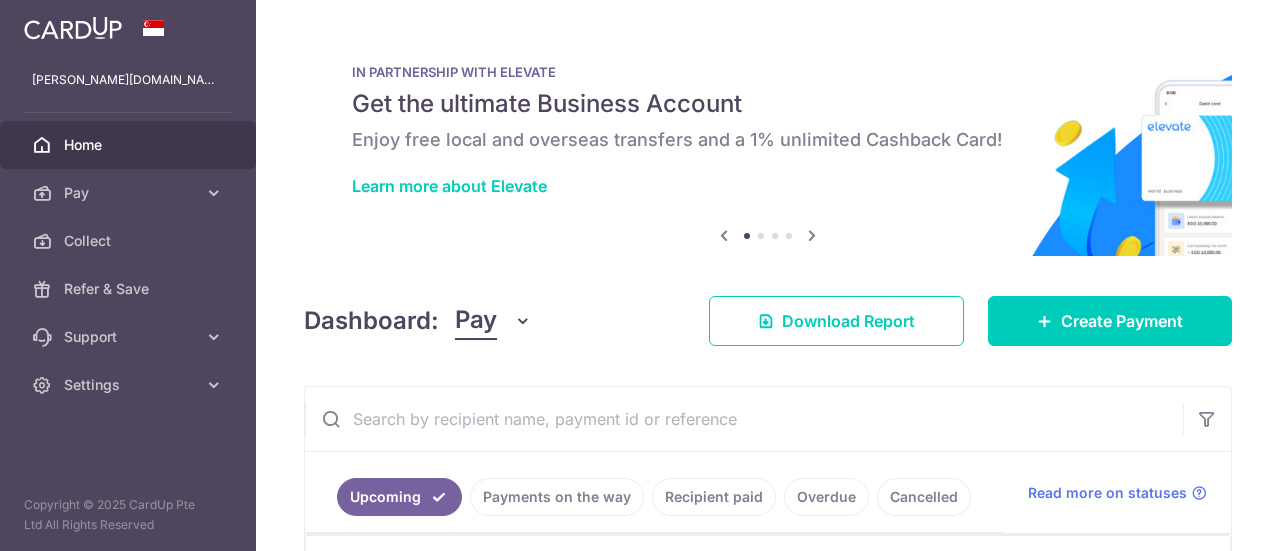 scroll, scrollTop: 0, scrollLeft: 0, axis: both 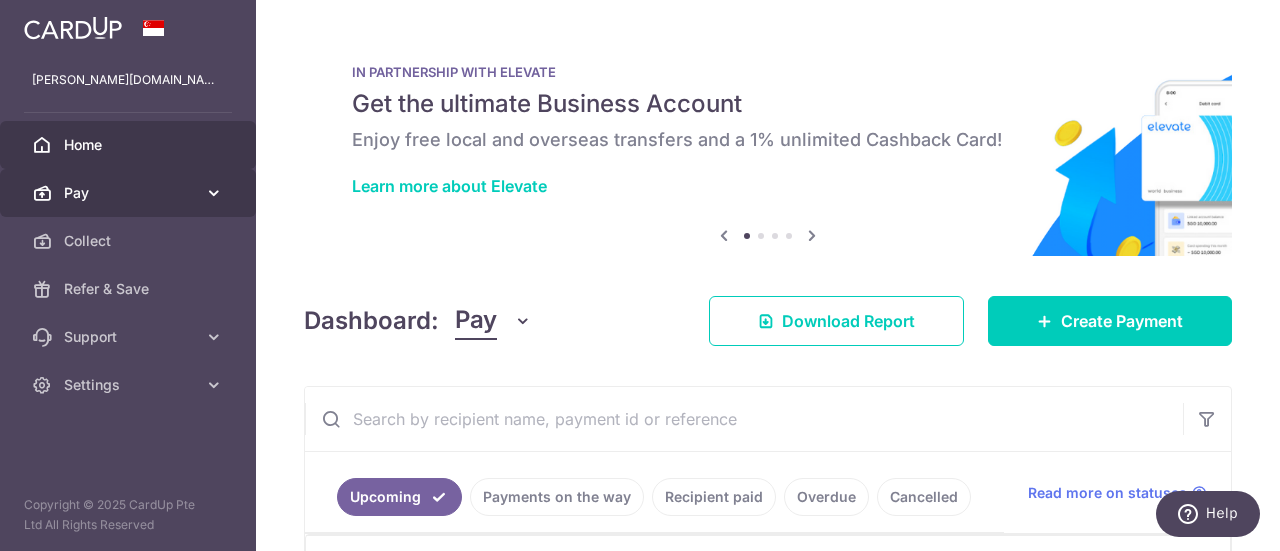 click on "Pay" at bounding box center (130, 193) 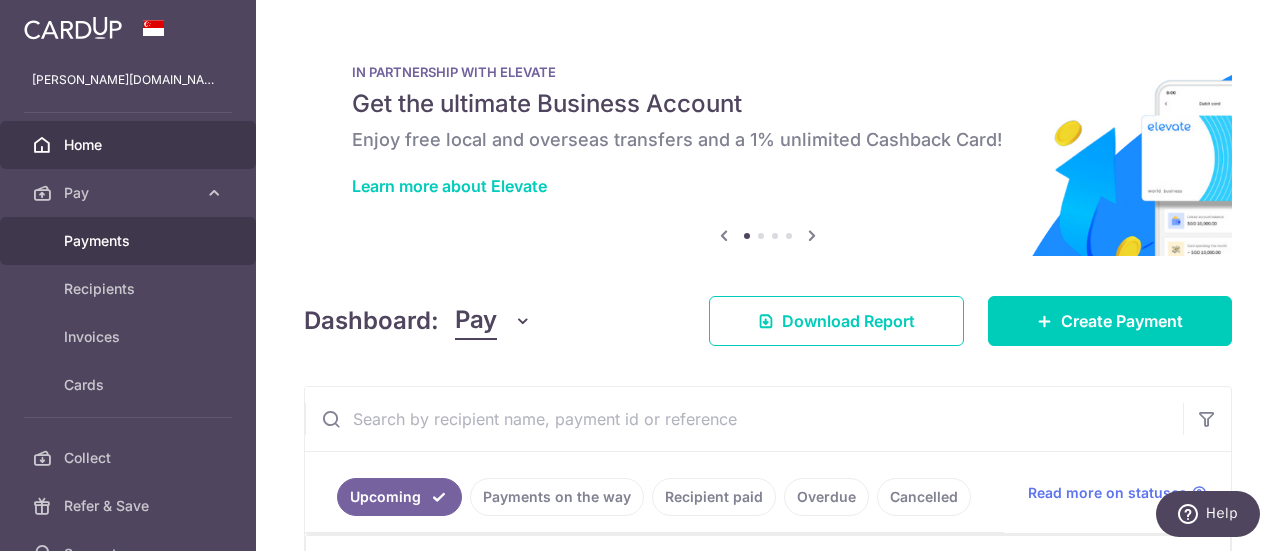click on "Payments" at bounding box center (130, 241) 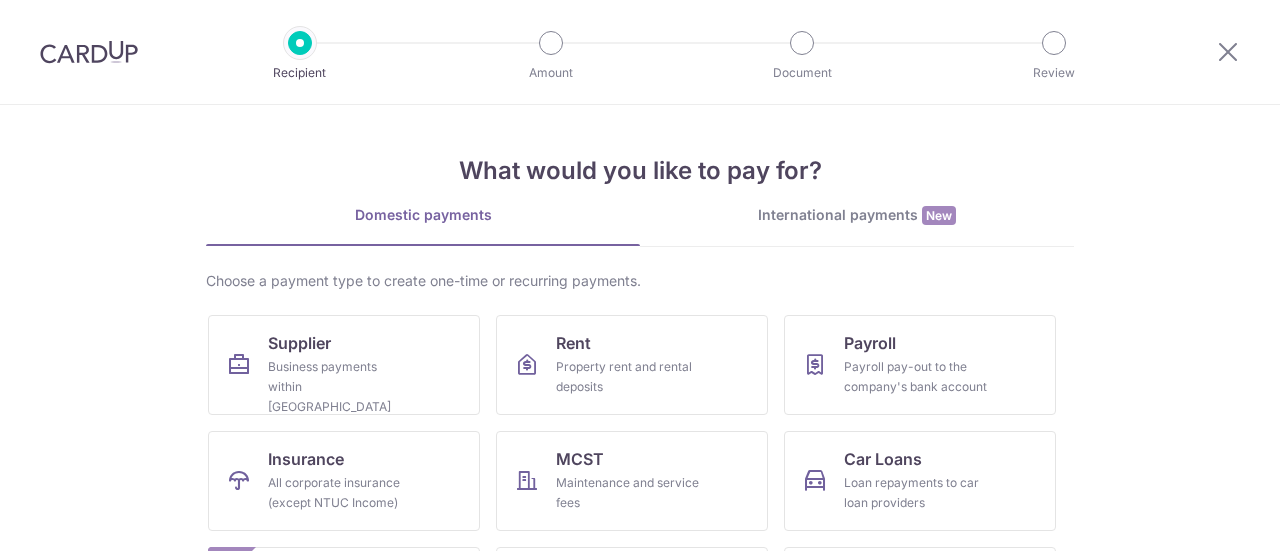 scroll, scrollTop: 0, scrollLeft: 0, axis: both 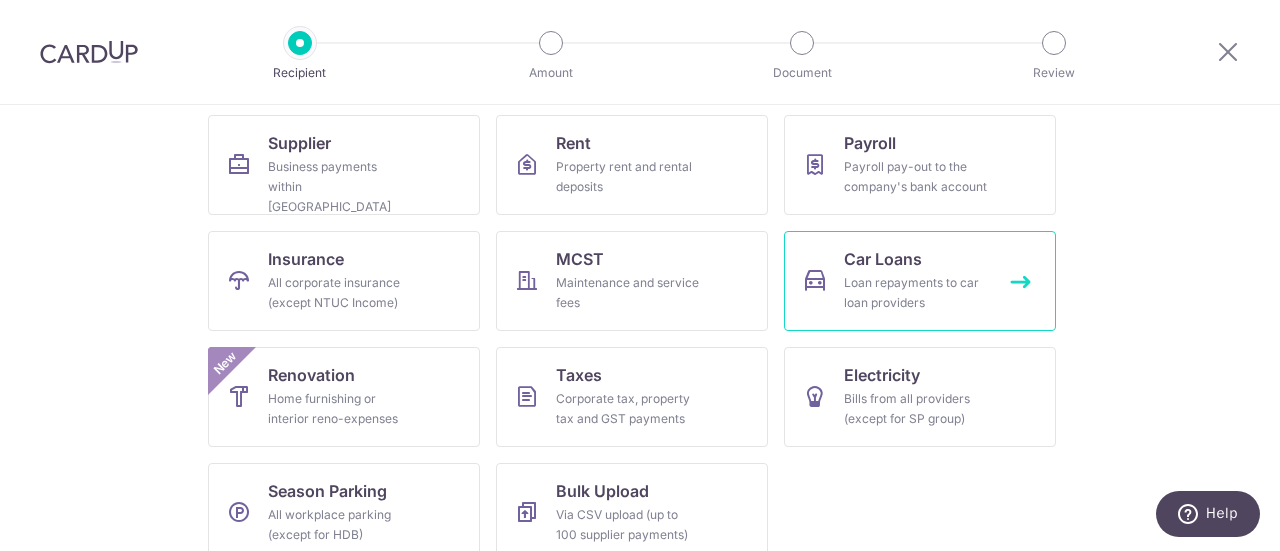 click on "Loan repayments to car loan providers" at bounding box center [916, 293] 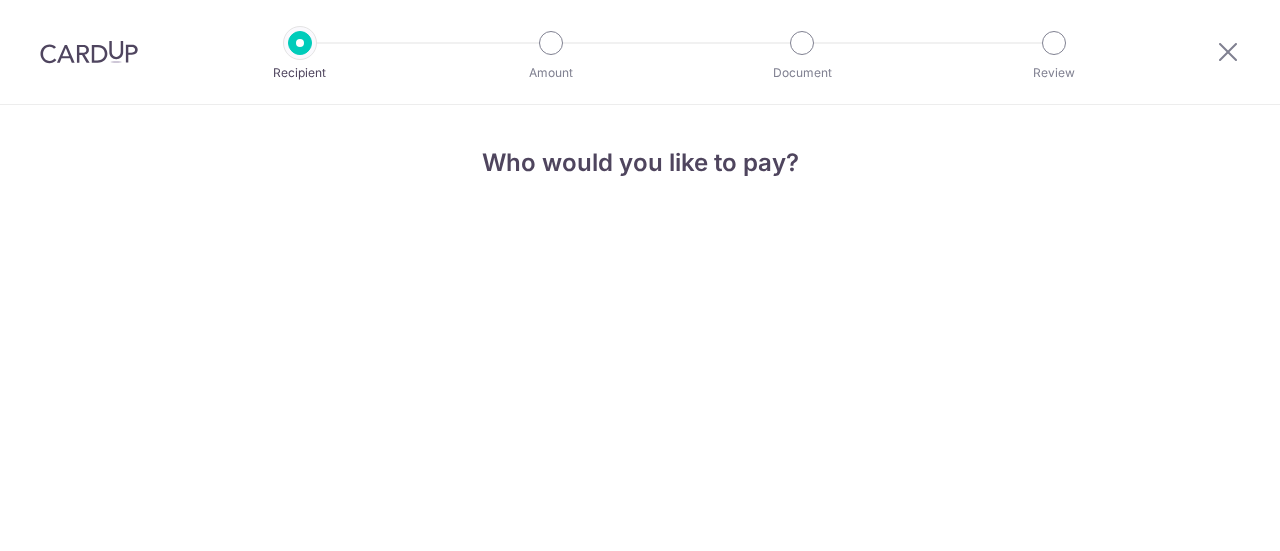 scroll, scrollTop: 0, scrollLeft: 0, axis: both 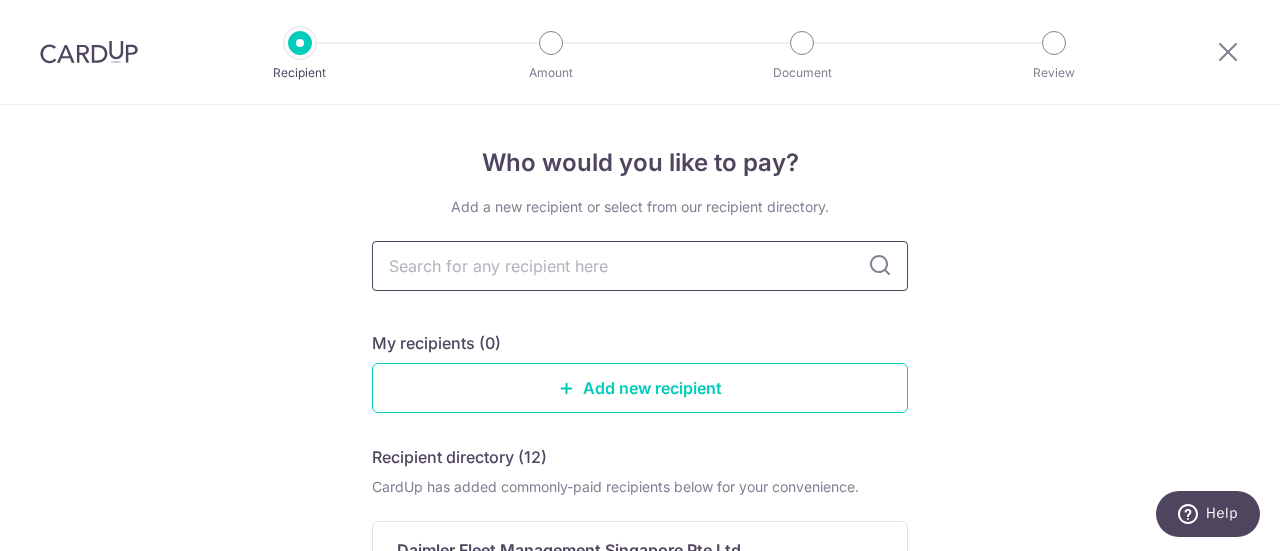 click at bounding box center (640, 266) 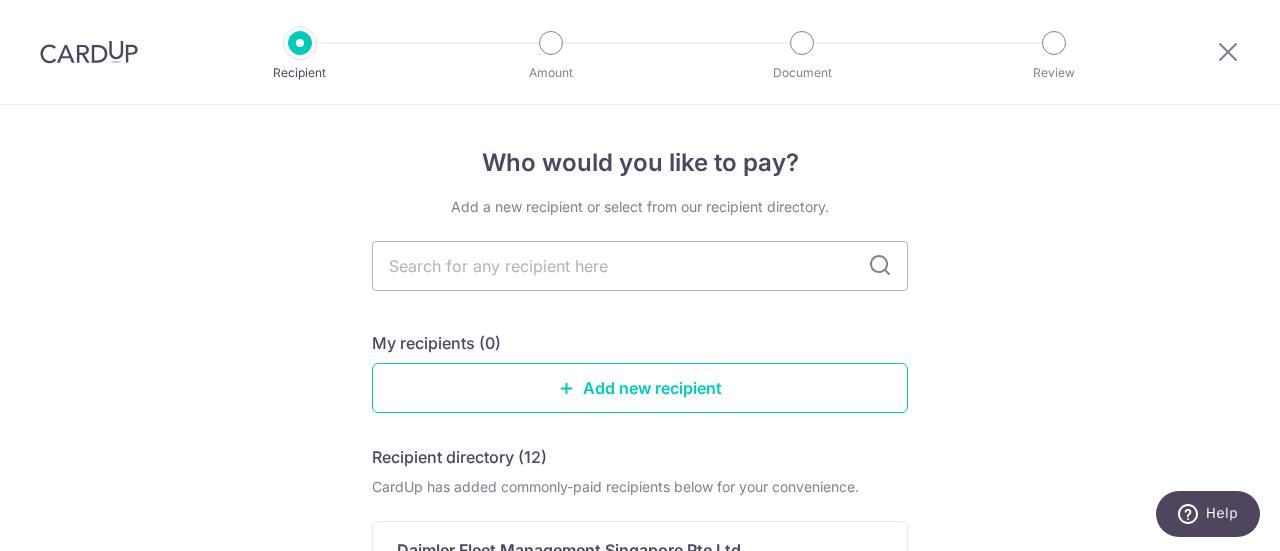 drag, startPoint x: 1036, startPoint y: 423, endPoint x: 966, endPoint y: 403, distance: 72.8011 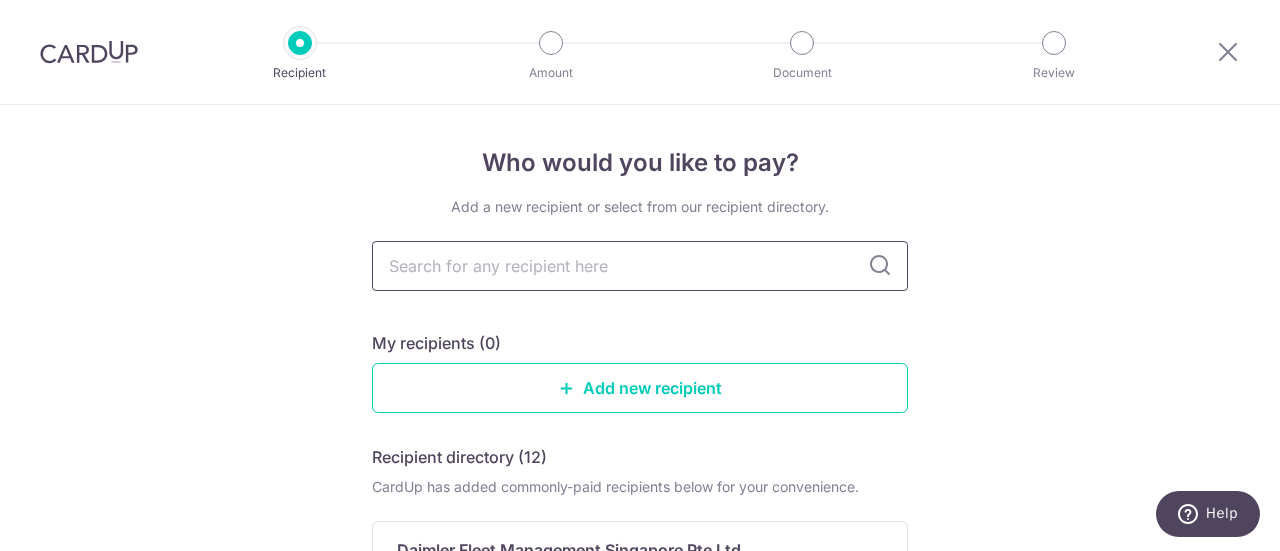 click at bounding box center [640, 266] 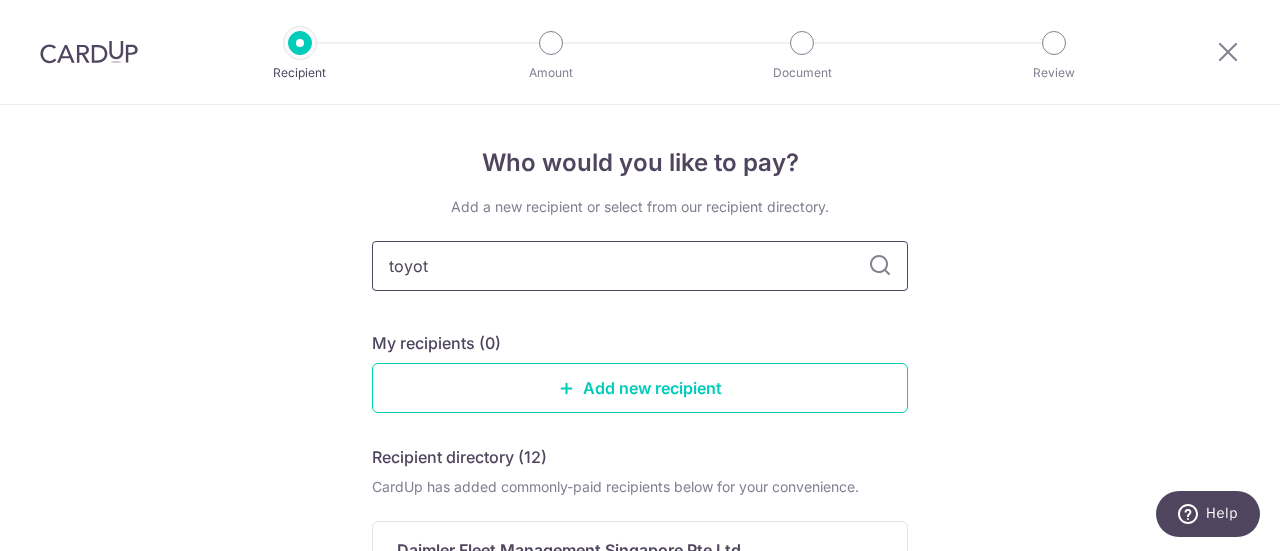 type on "toyota" 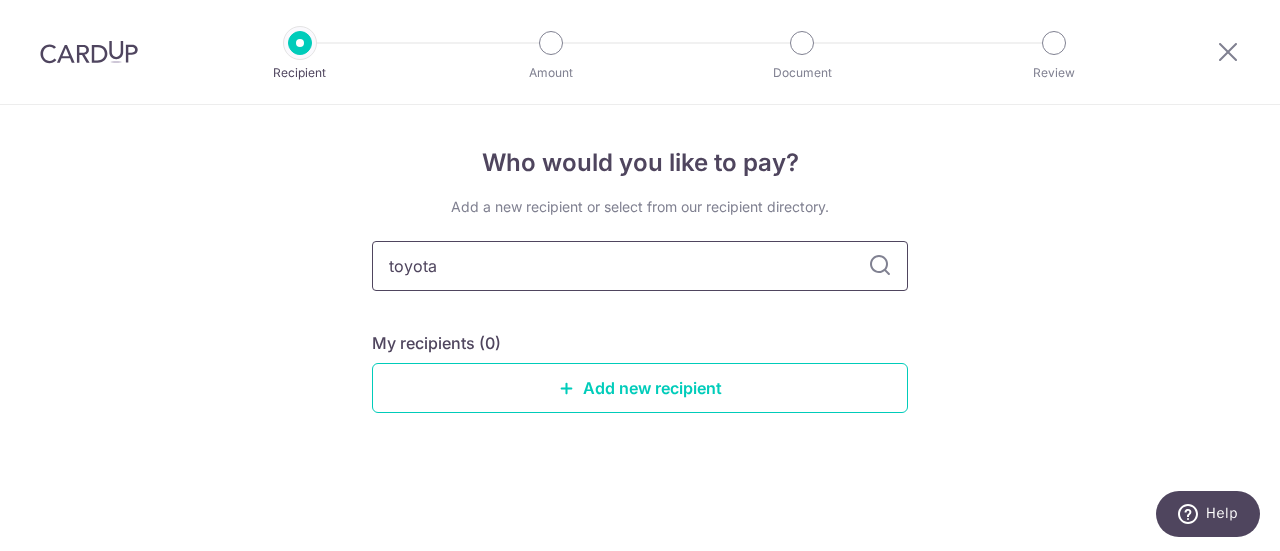 click on "toyota" at bounding box center [640, 266] 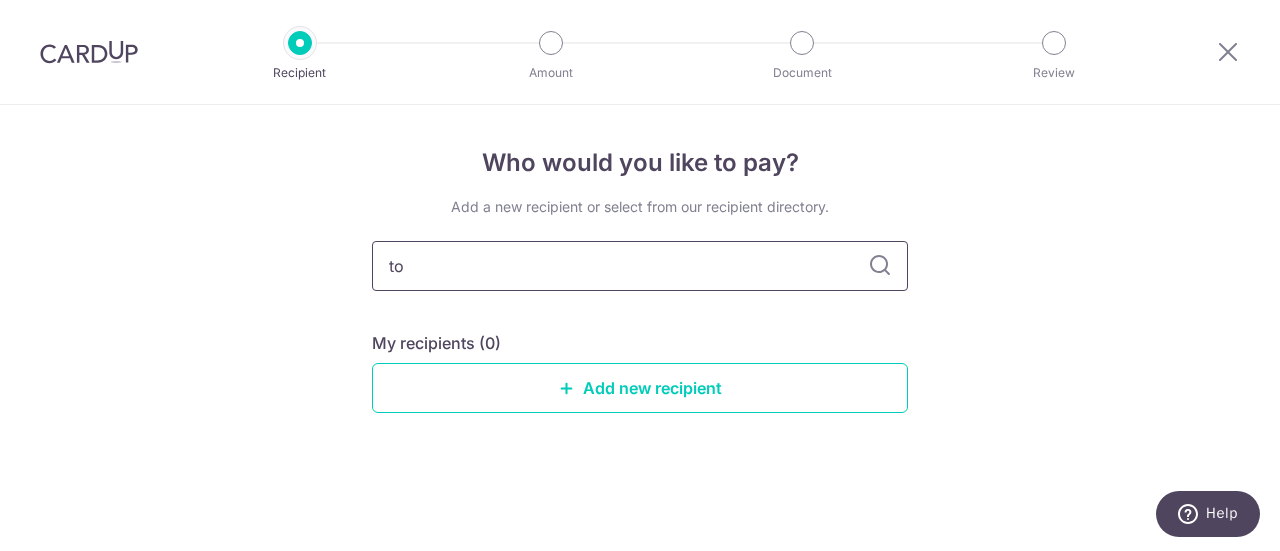 type on "t" 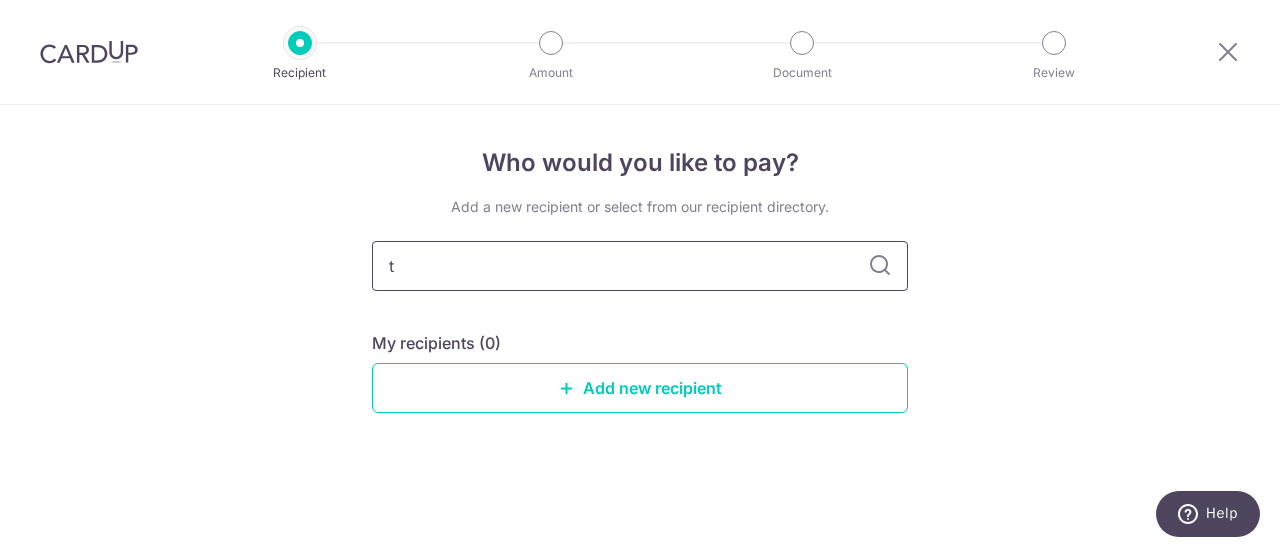 type 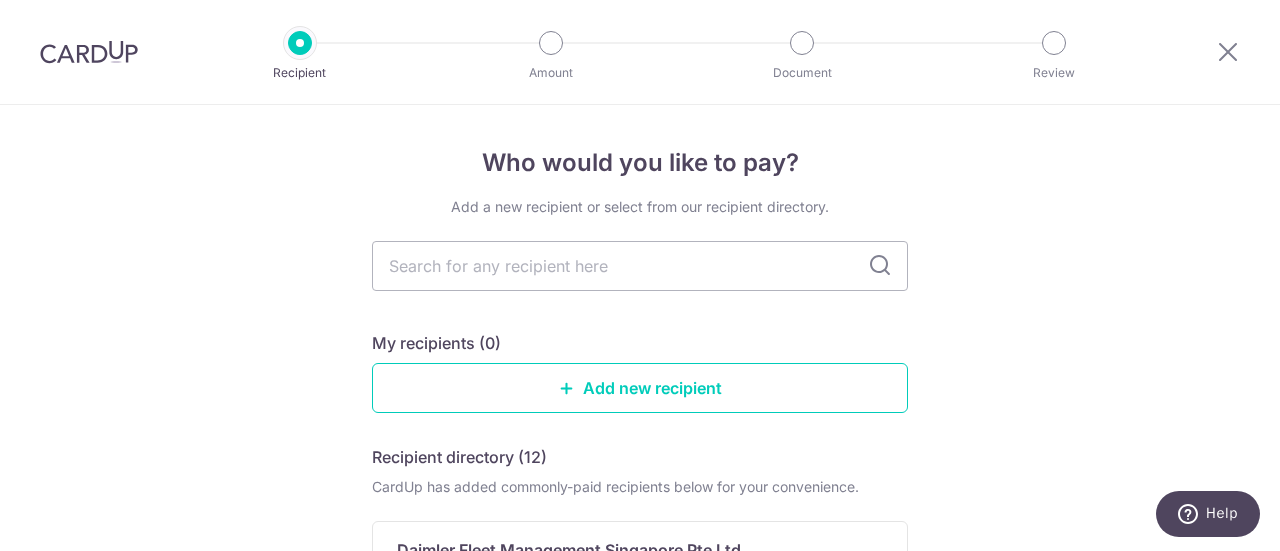 type on "T" 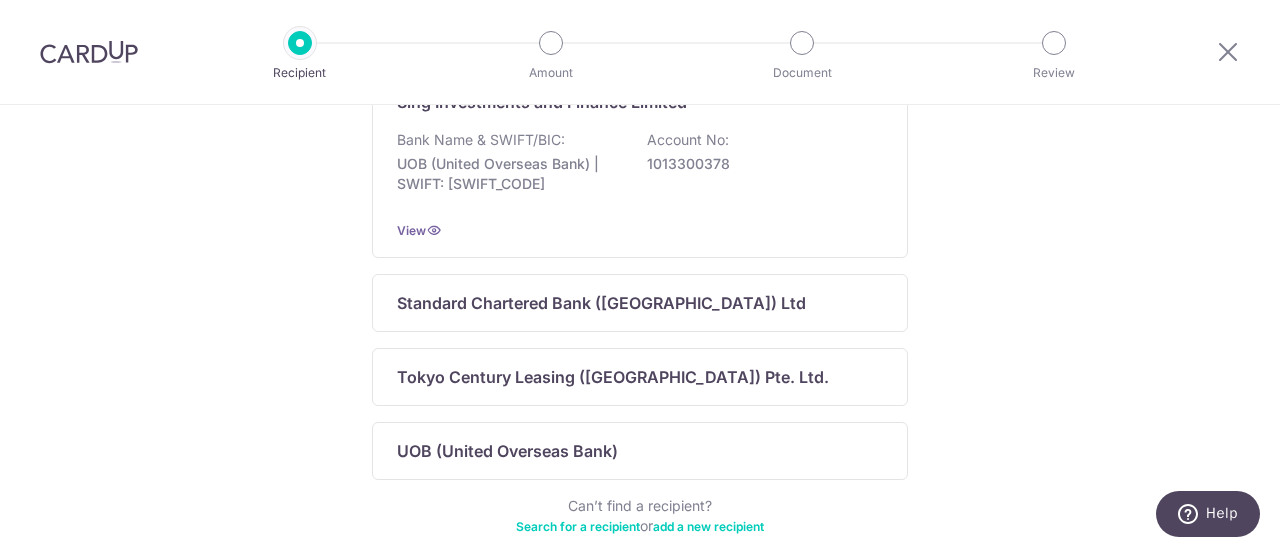 scroll, scrollTop: 1200, scrollLeft: 0, axis: vertical 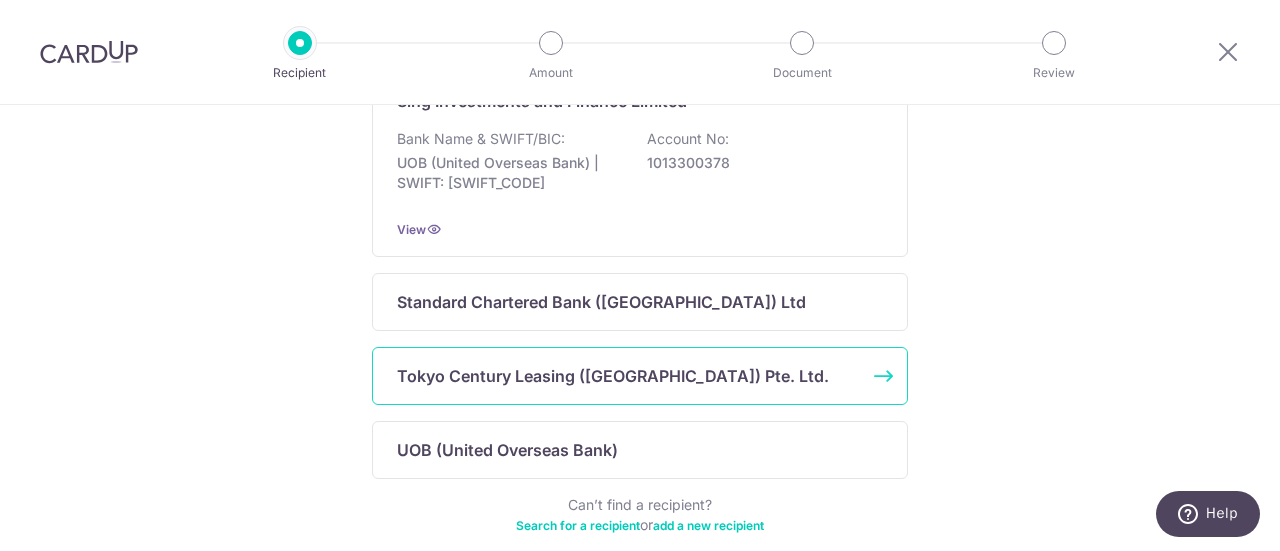click on "Tokyo Century Leasing ([GEOGRAPHIC_DATA]) Pte. Ltd." at bounding box center (613, 376) 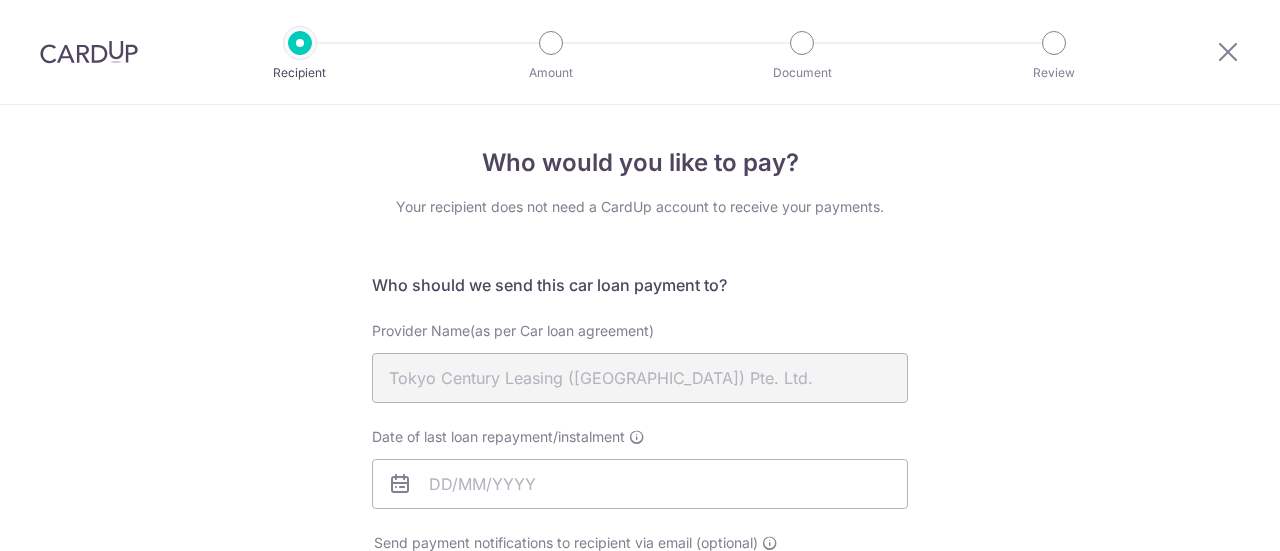 scroll, scrollTop: 0, scrollLeft: 0, axis: both 